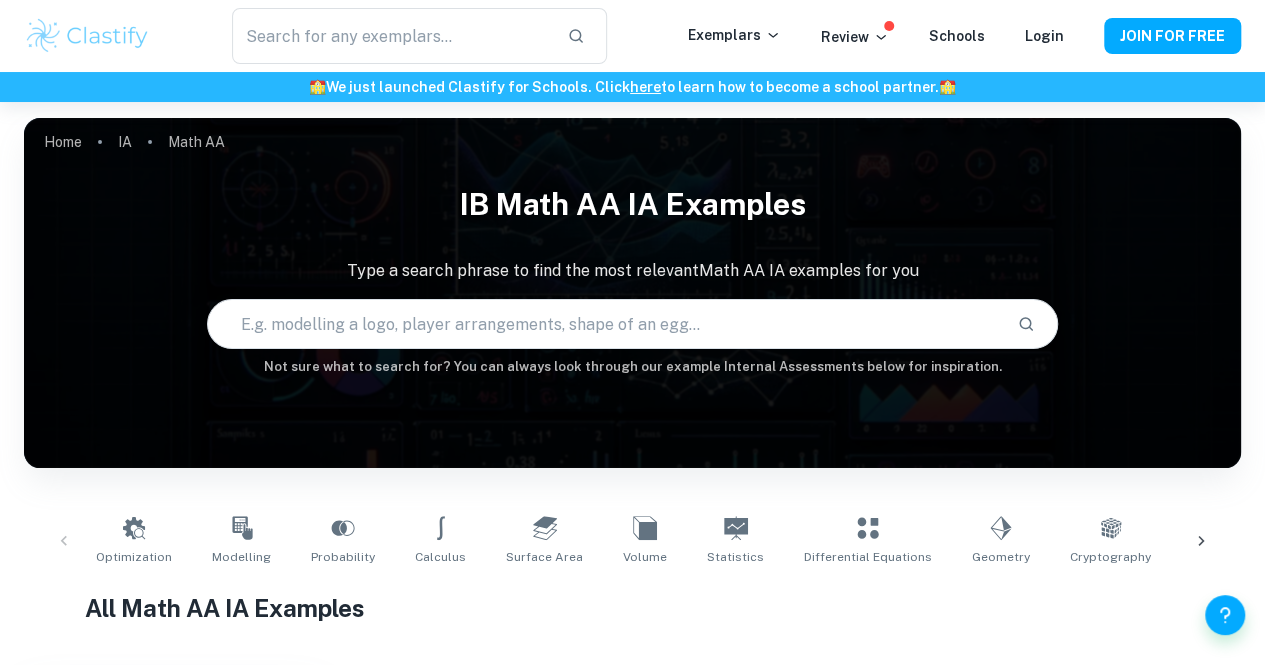 scroll, scrollTop: 280, scrollLeft: 0, axis: vertical 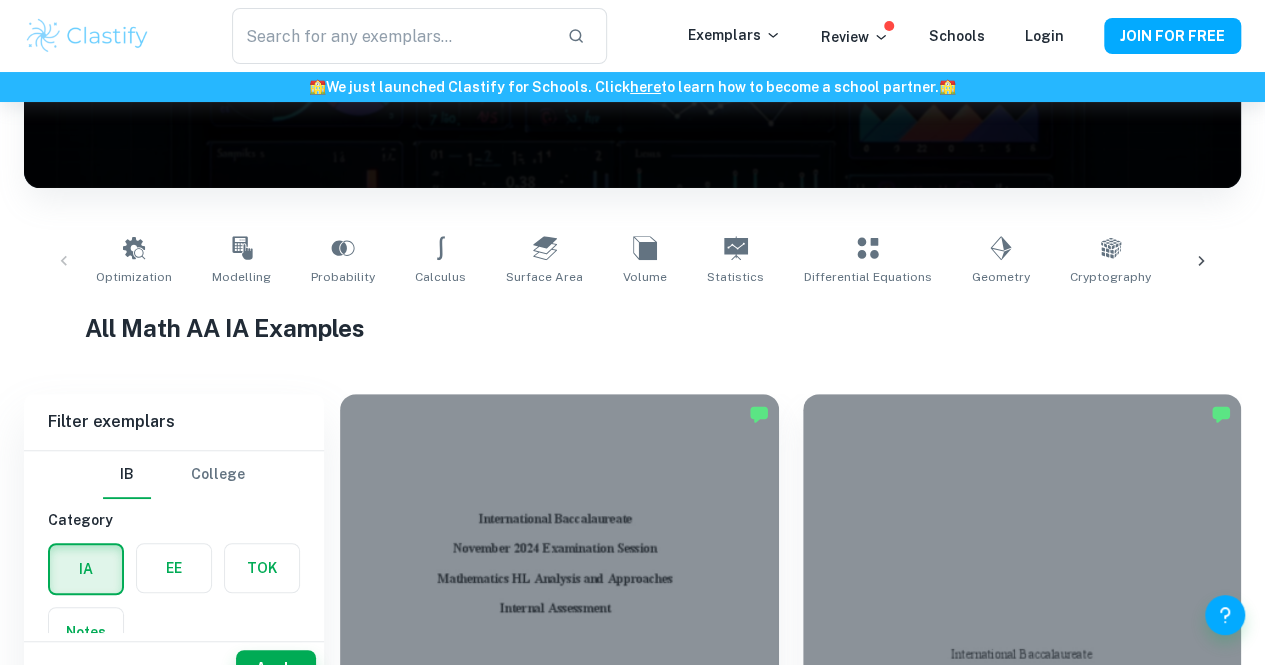 click 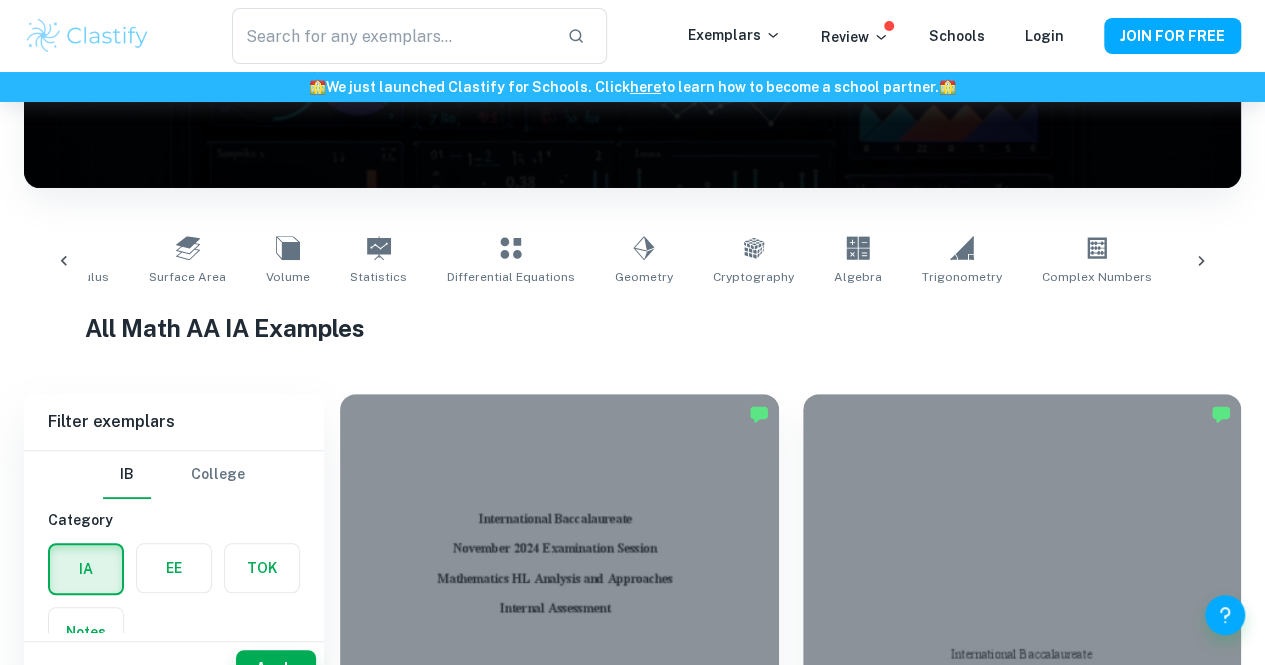 scroll, scrollTop: 0, scrollLeft: 585, axis: horizontal 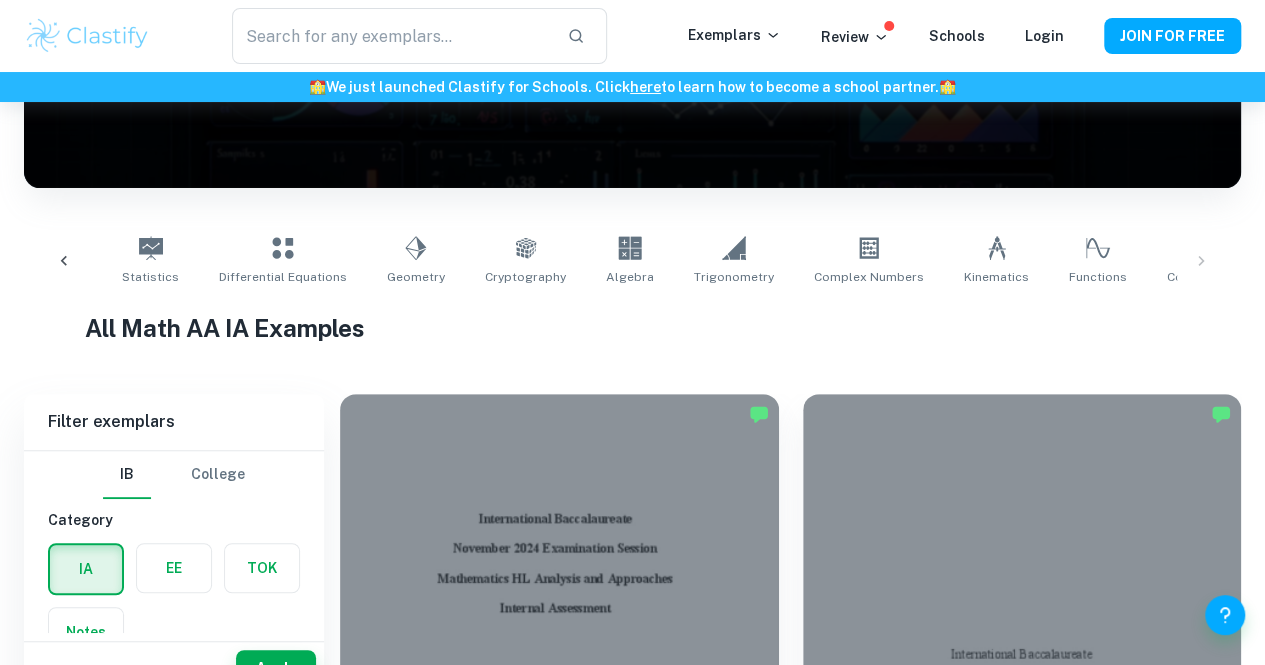 click on "Optimization Modelling Probability Calculus Surface Area Volume Statistics Differential Equations Geometry Cryptography Algebra Trigonometry Complex Numbers Kinematics Functions Correlation" at bounding box center (632, 261) 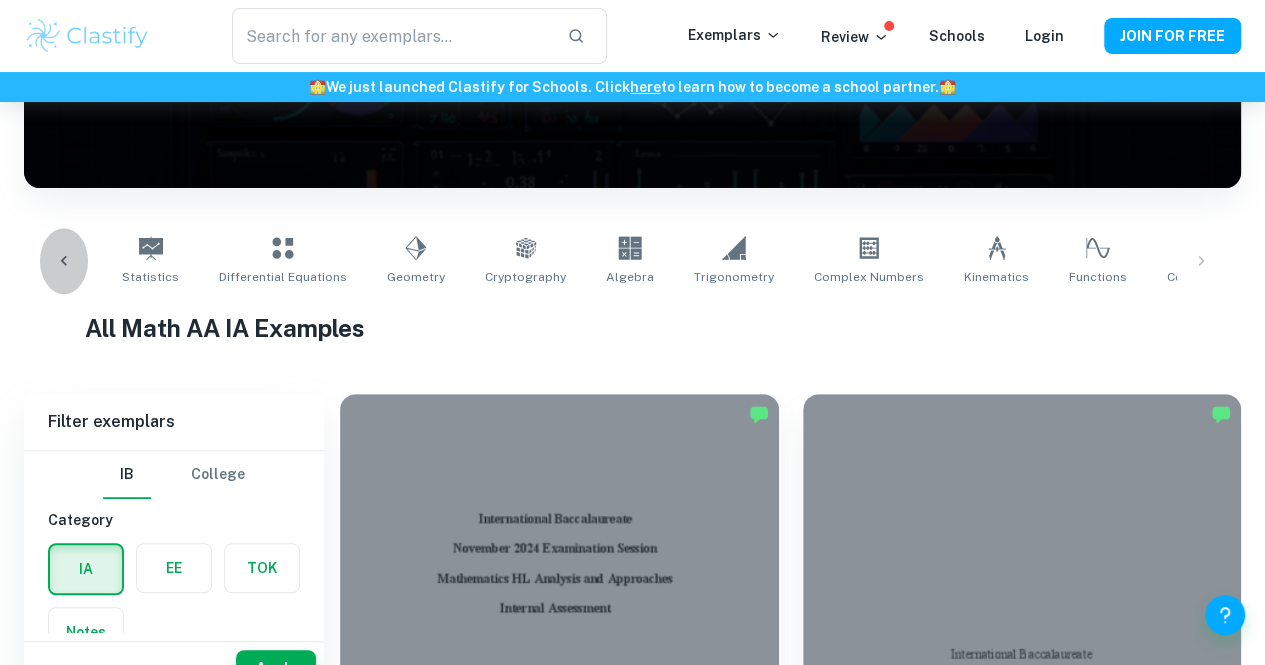 click 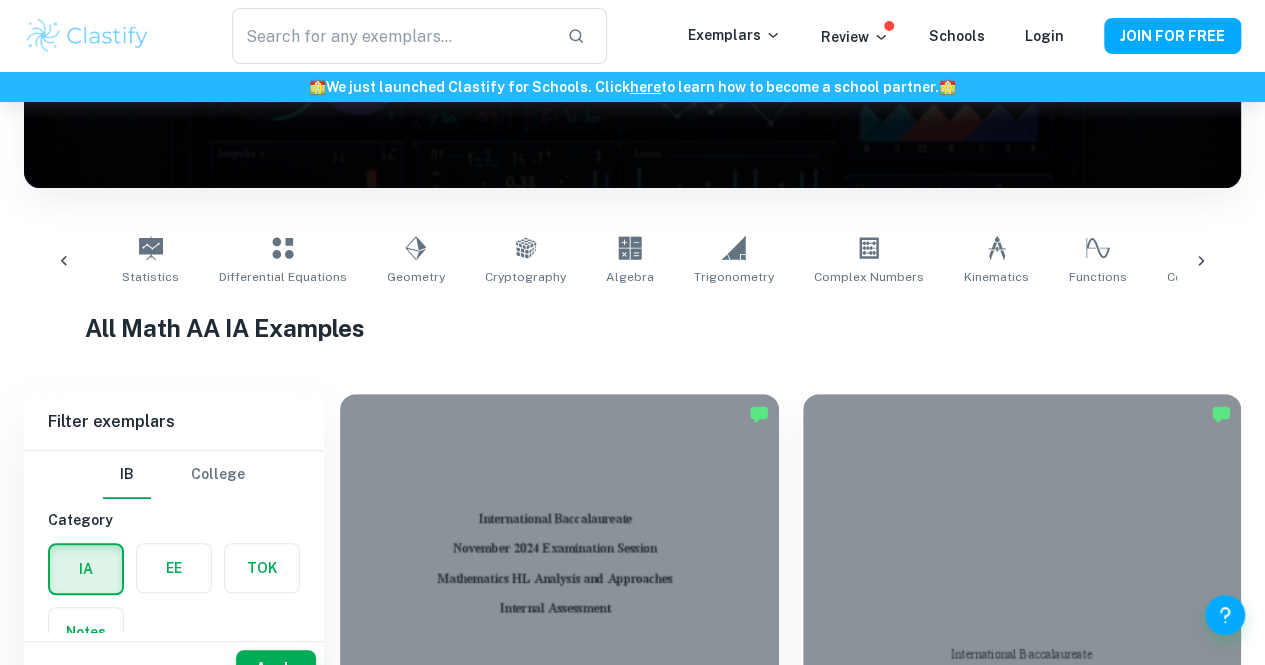 scroll, scrollTop: 0, scrollLeft: 0, axis: both 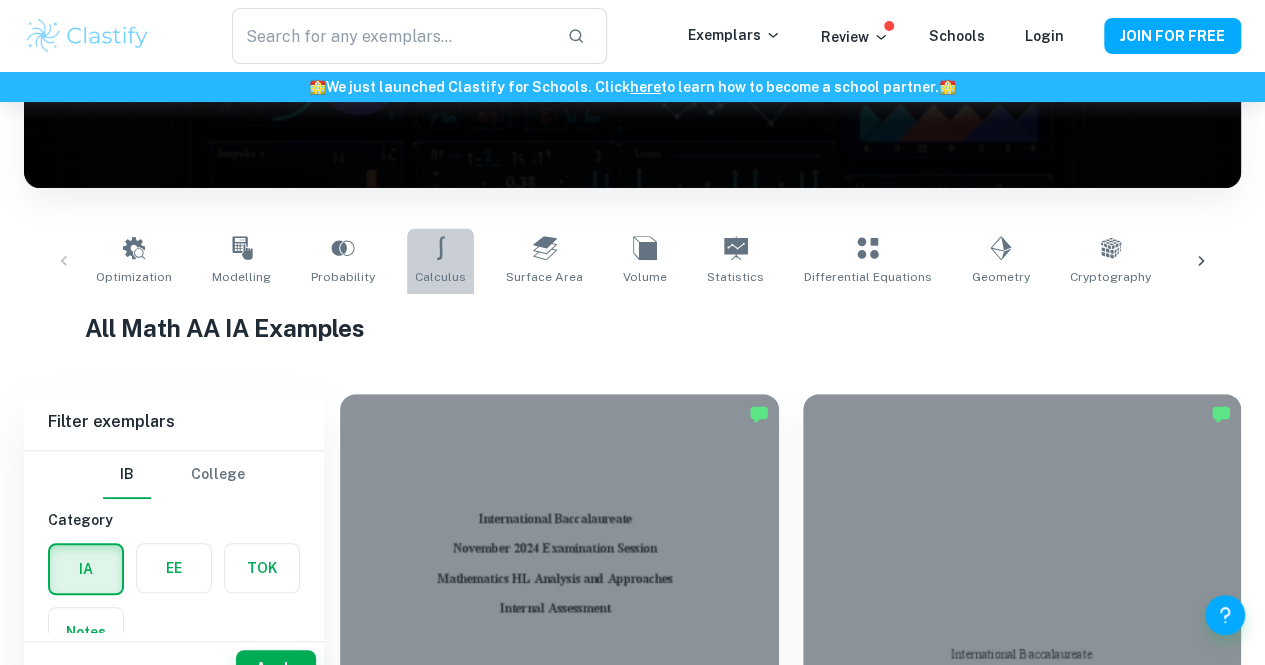 click 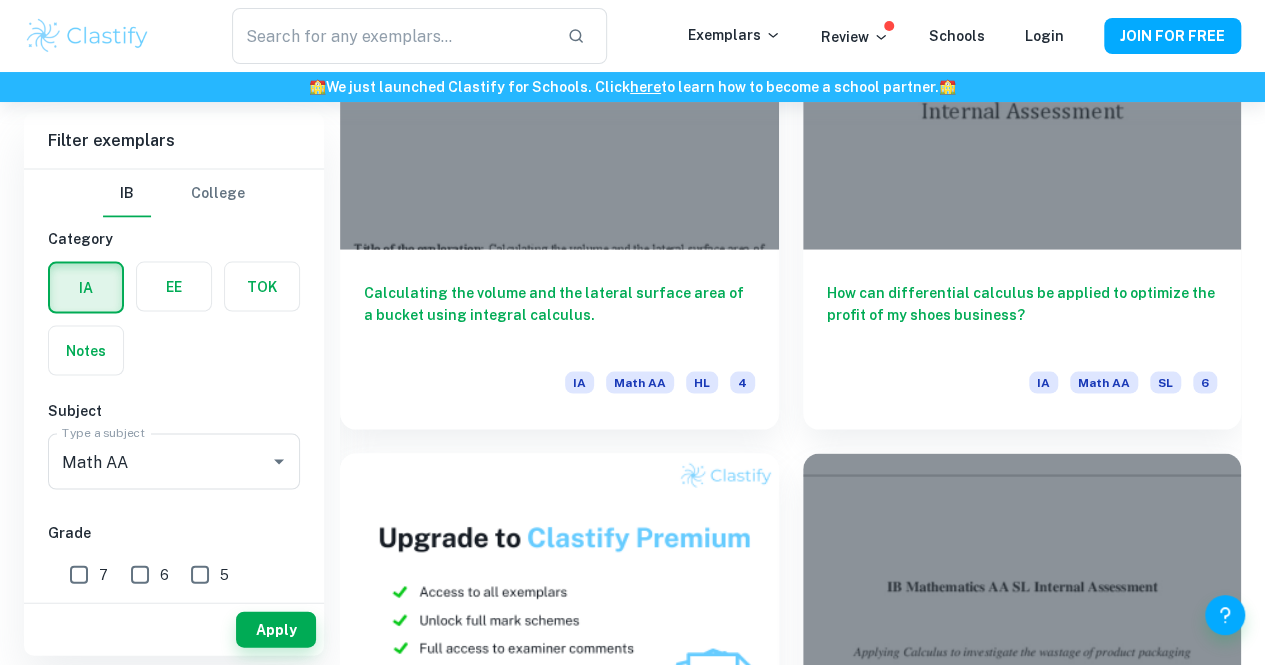 scroll, scrollTop: 1818, scrollLeft: 0, axis: vertical 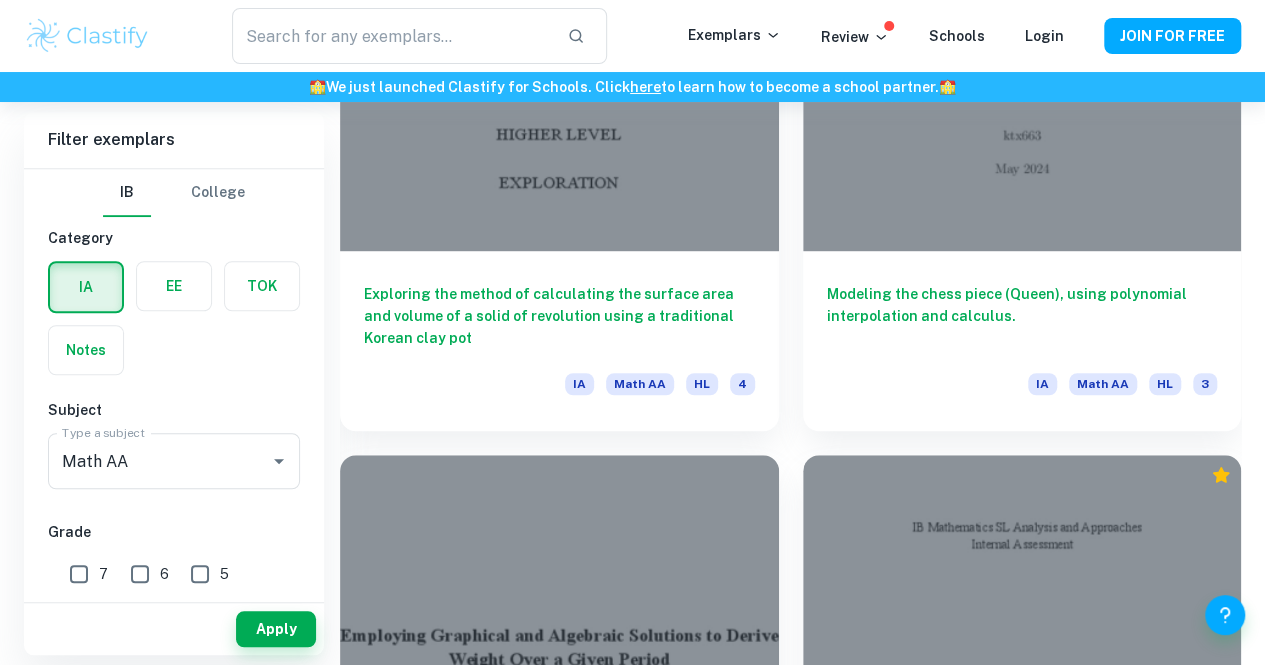 click at bounding box center (1022, 10739) 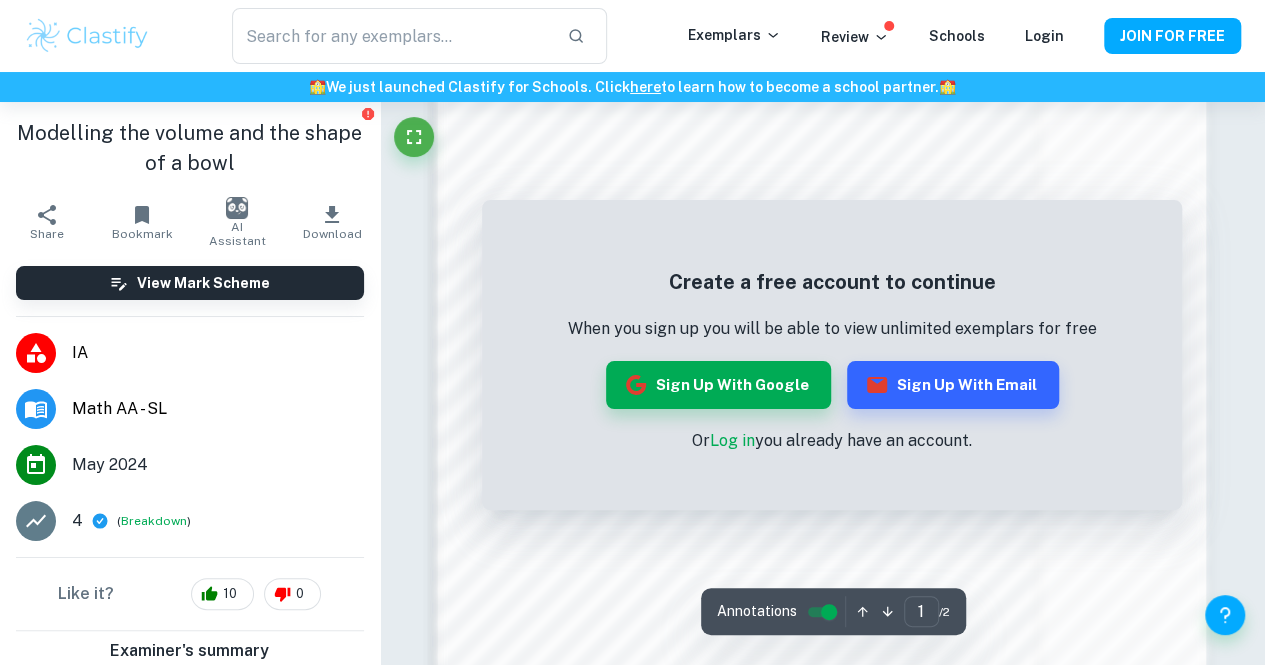 scroll, scrollTop: 1376, scrollLeft: 0, axis: vertical 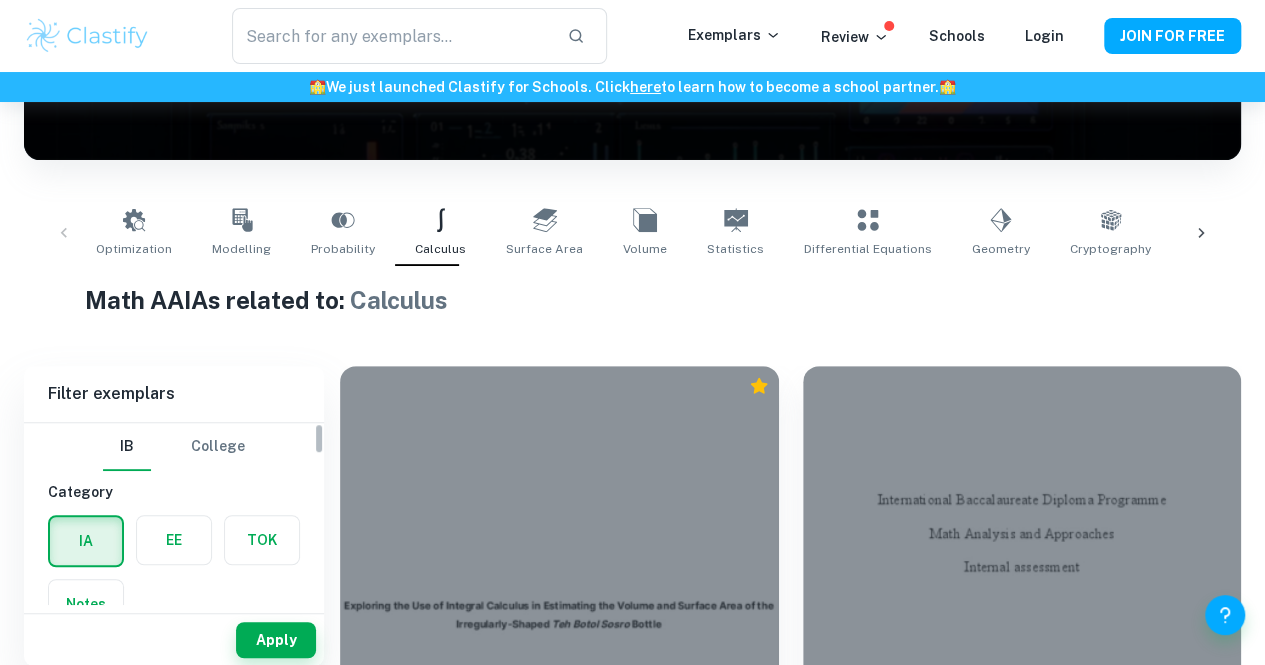 click on "College" at bounding box center [218, 447] 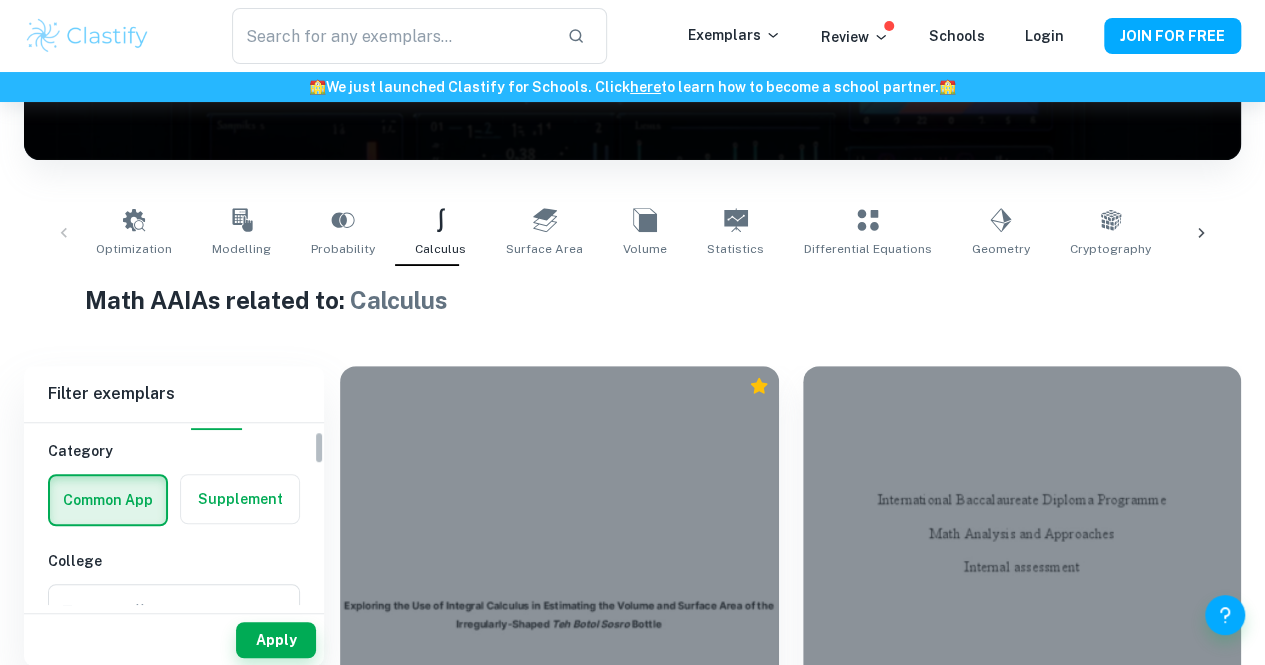 scroll, scrollTop: 46, scrollLeft: 0, axis: vertical 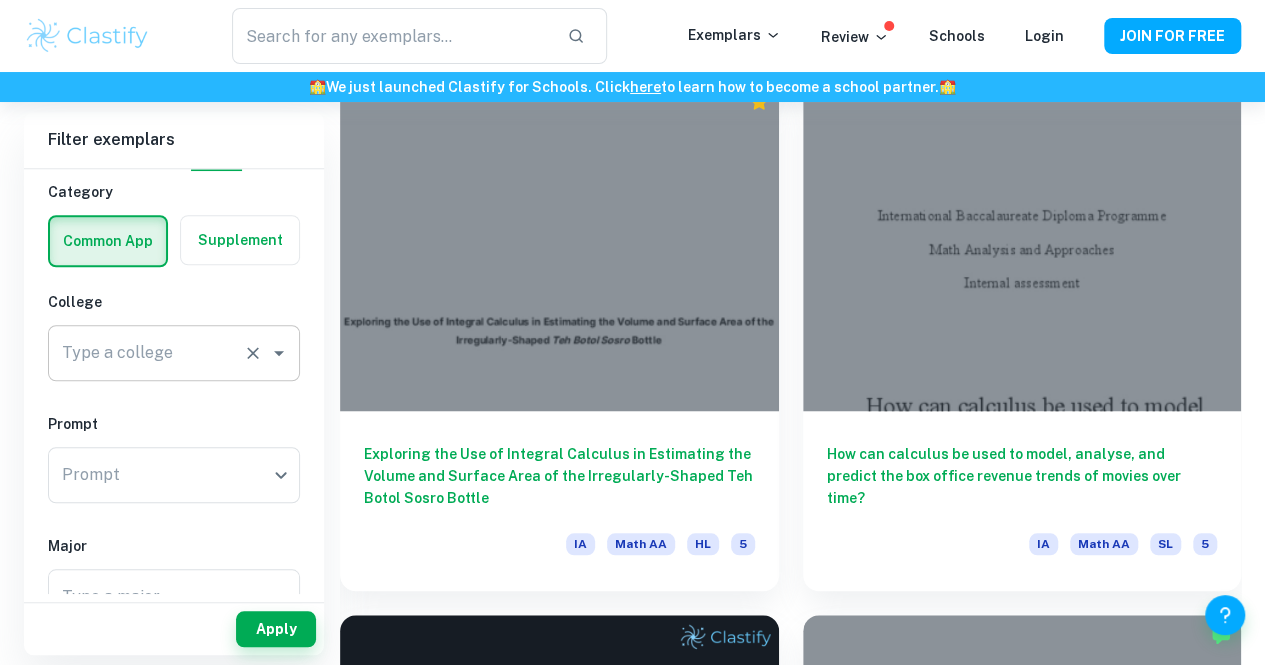 click on "Type a college" at bounding box center [146, 353] 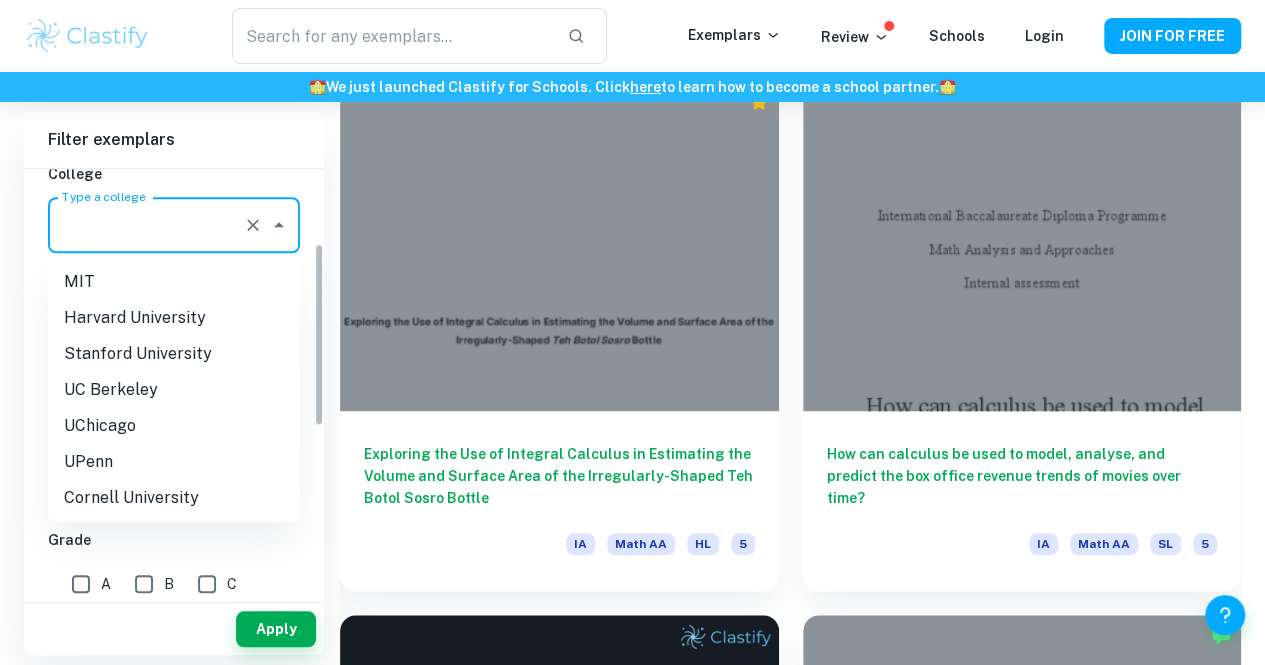 scroll, scrollTop: 176, scrollLeft: 0, axis: vertical 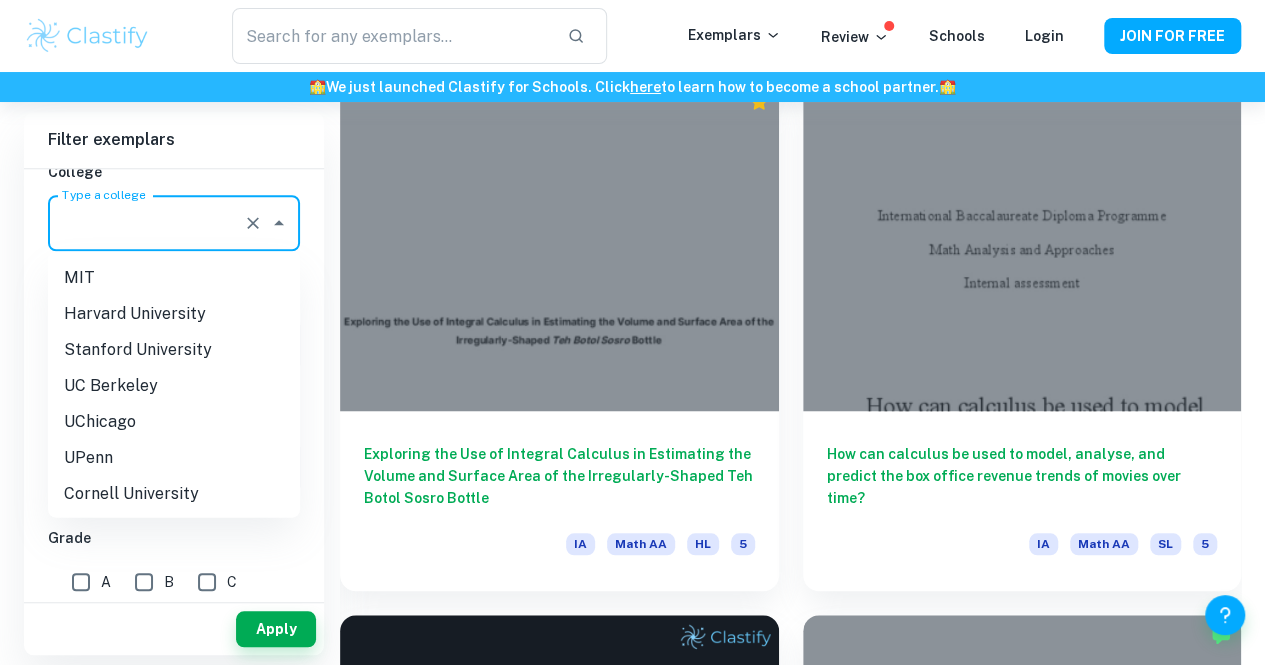 click on "Harvard University" at bounding box center (174, 313) 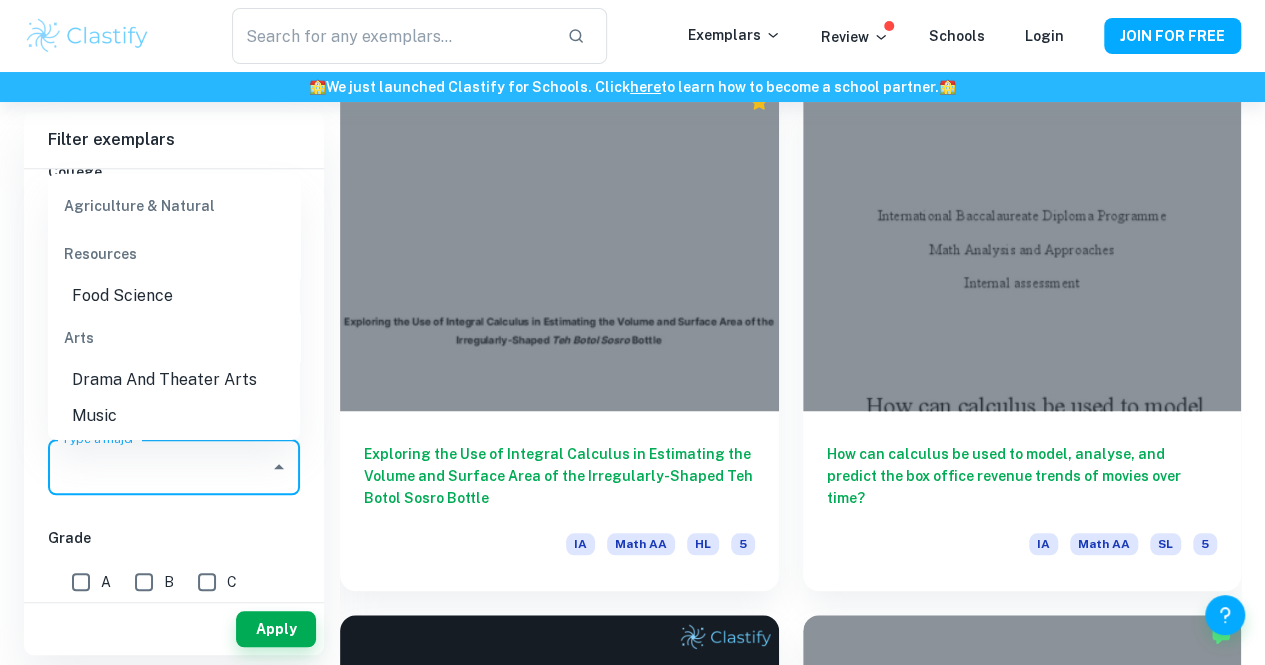 click on "Type a major" at bounding box center (159, 467) 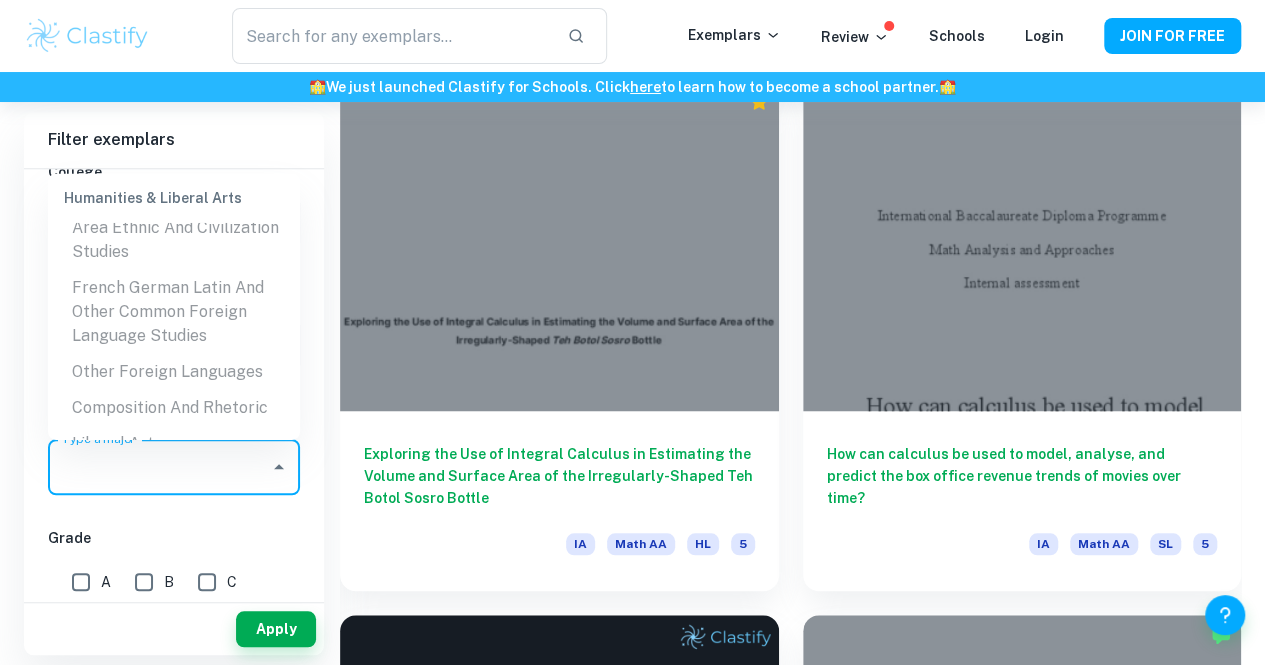 scroll, scrollTop: 7425, scrollLeft: 0, axis: vertical 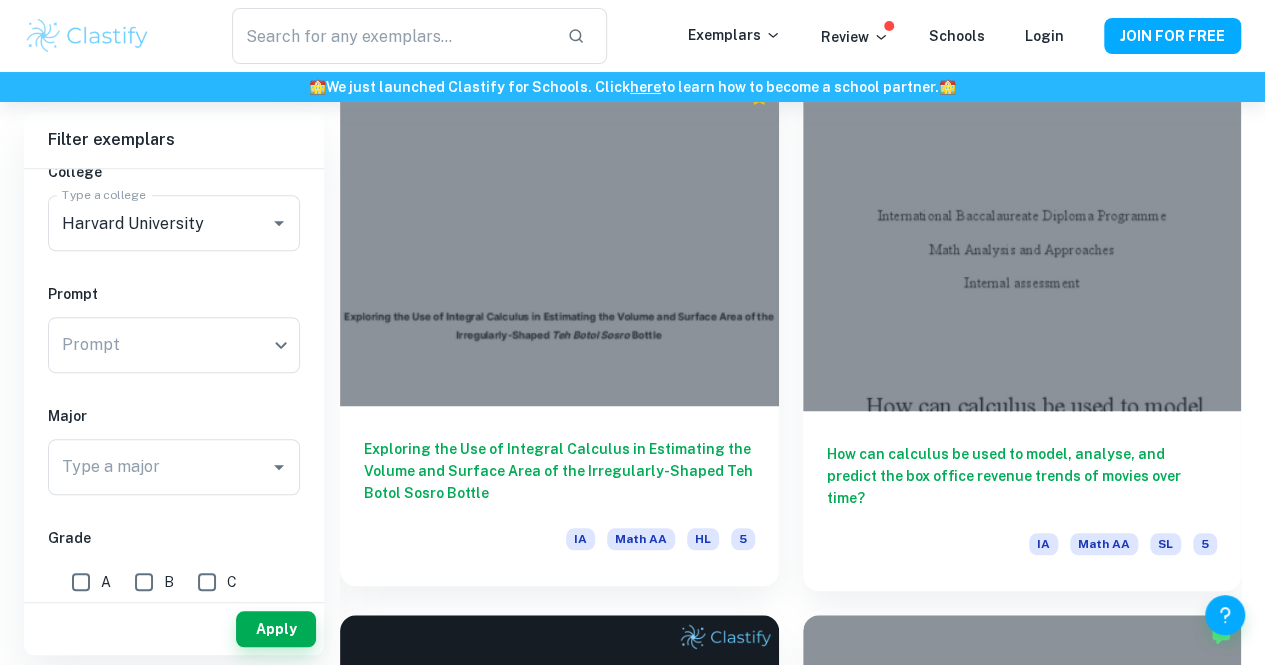 click at bounding box center (559, 241) 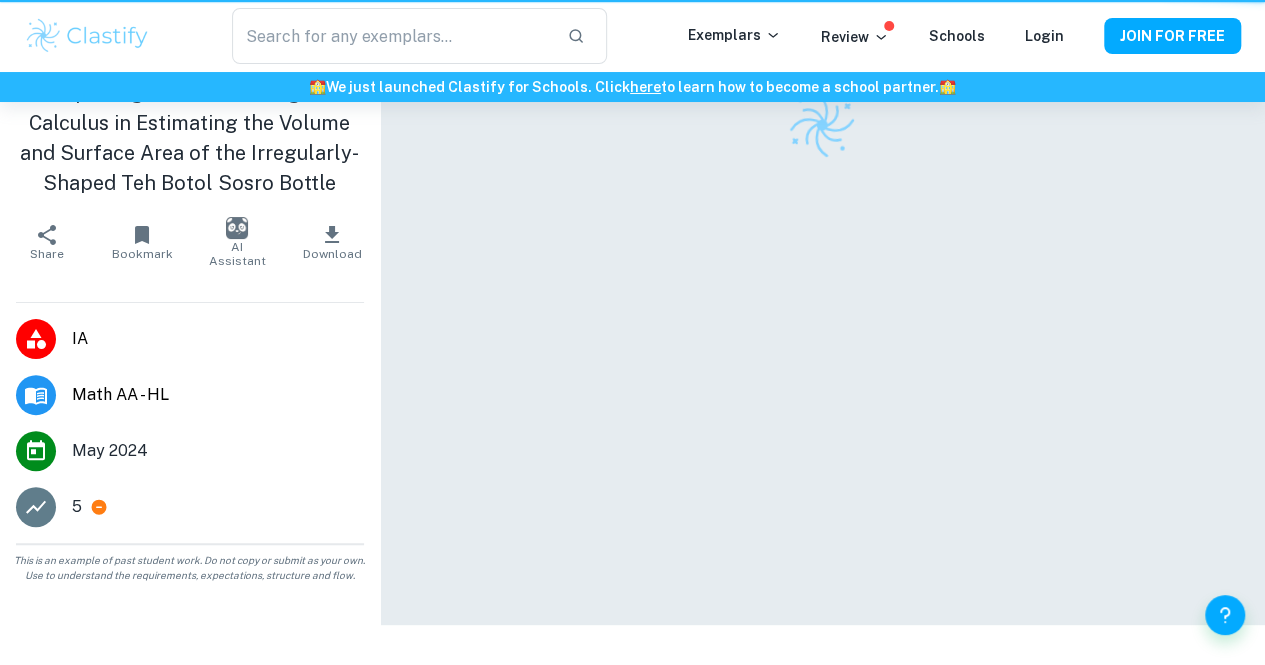 scroll, scrollTop: 0, scrollLeft: 0, axis: both 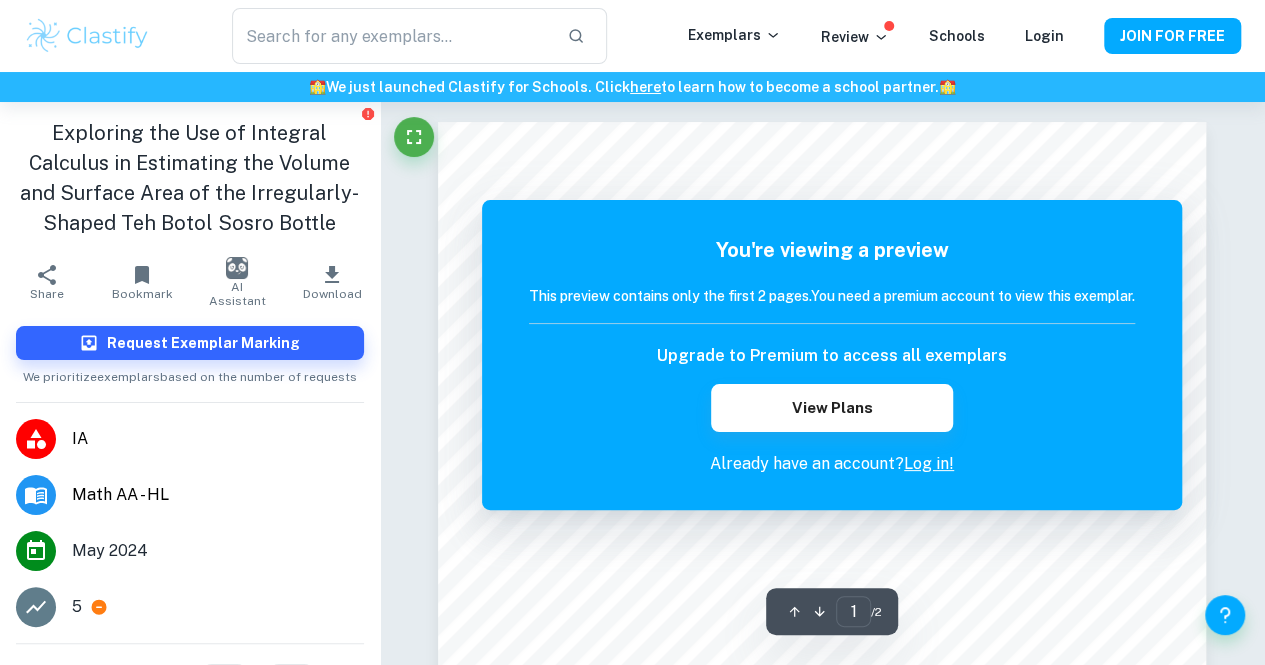 click at bounding box center [87, 36] 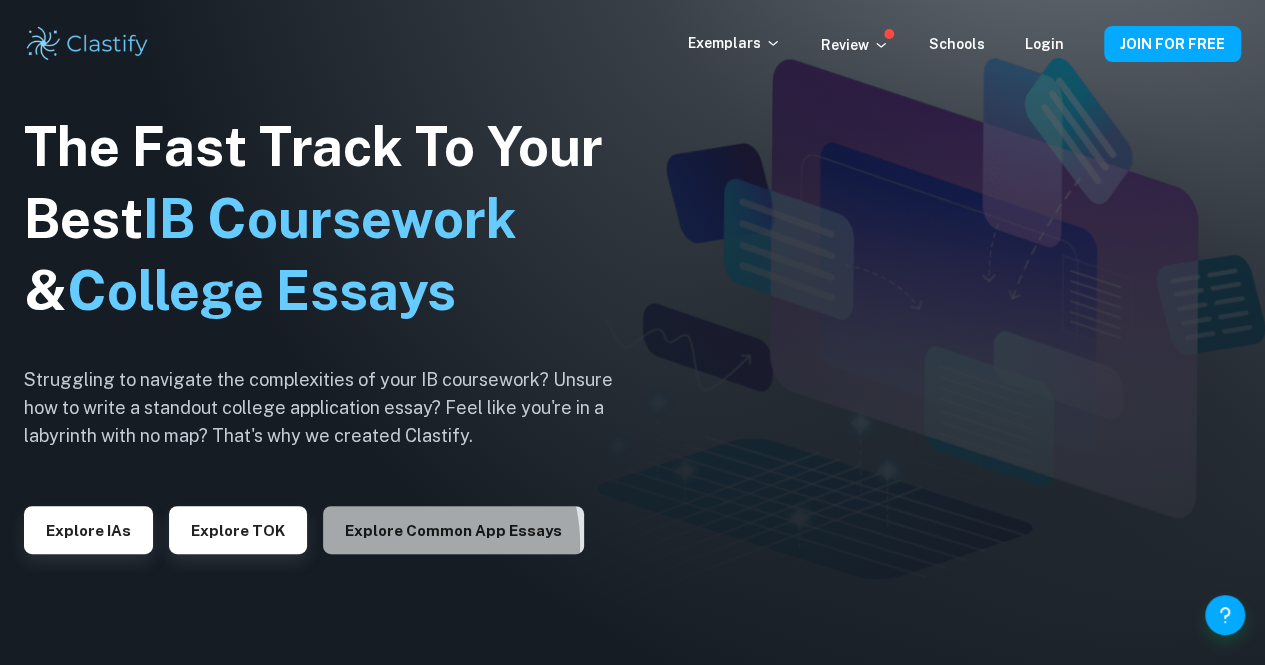 click on "Explore Common App essays" at bounding box center [453, 530] 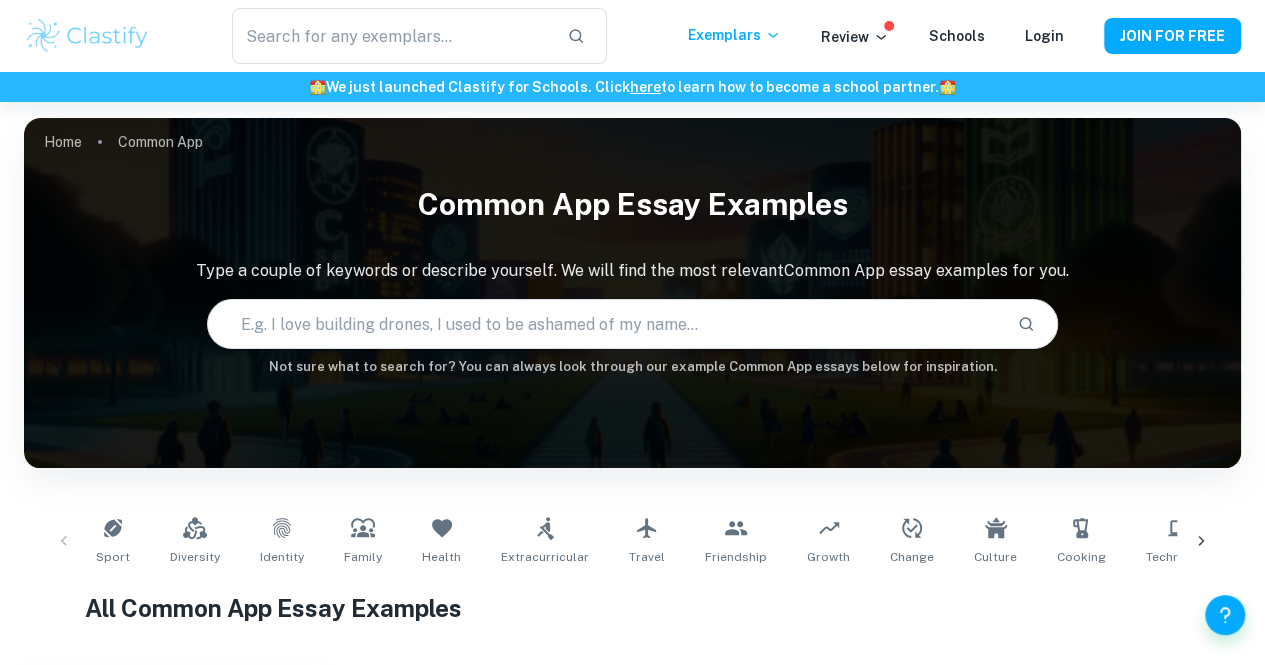 scroll, scrollTop: 320, scrollLeft: 0, axis: vertical 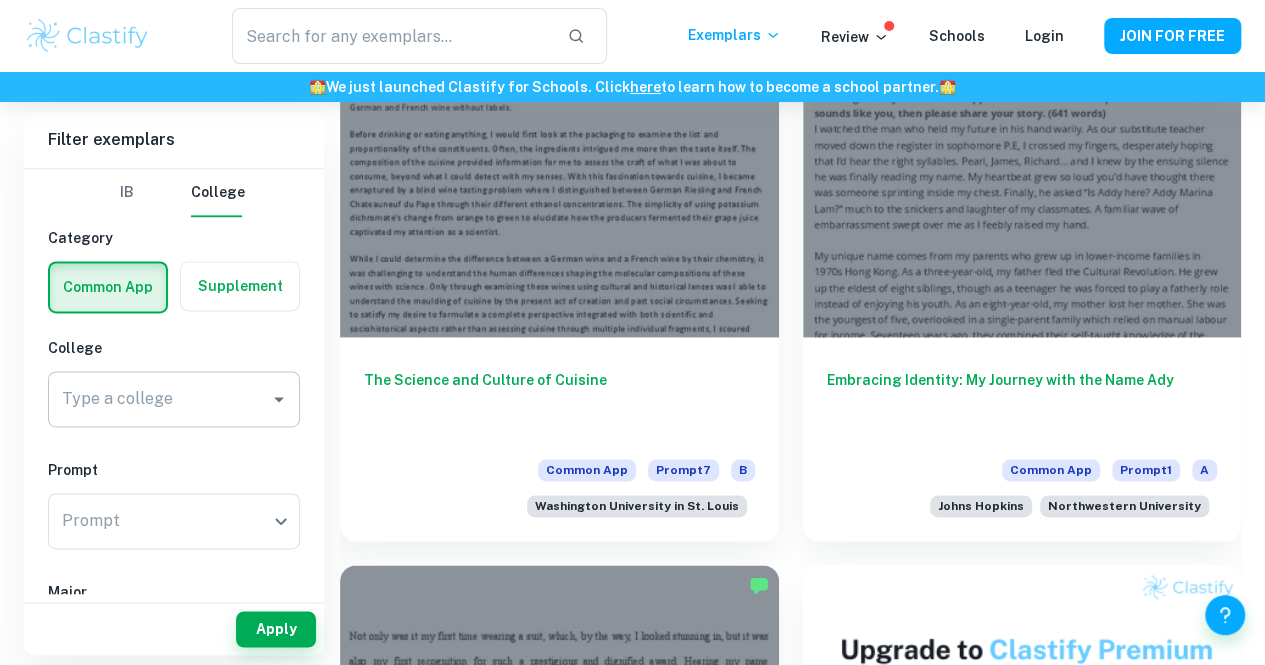 click on "Type a college" at bounding box center [174, 399] 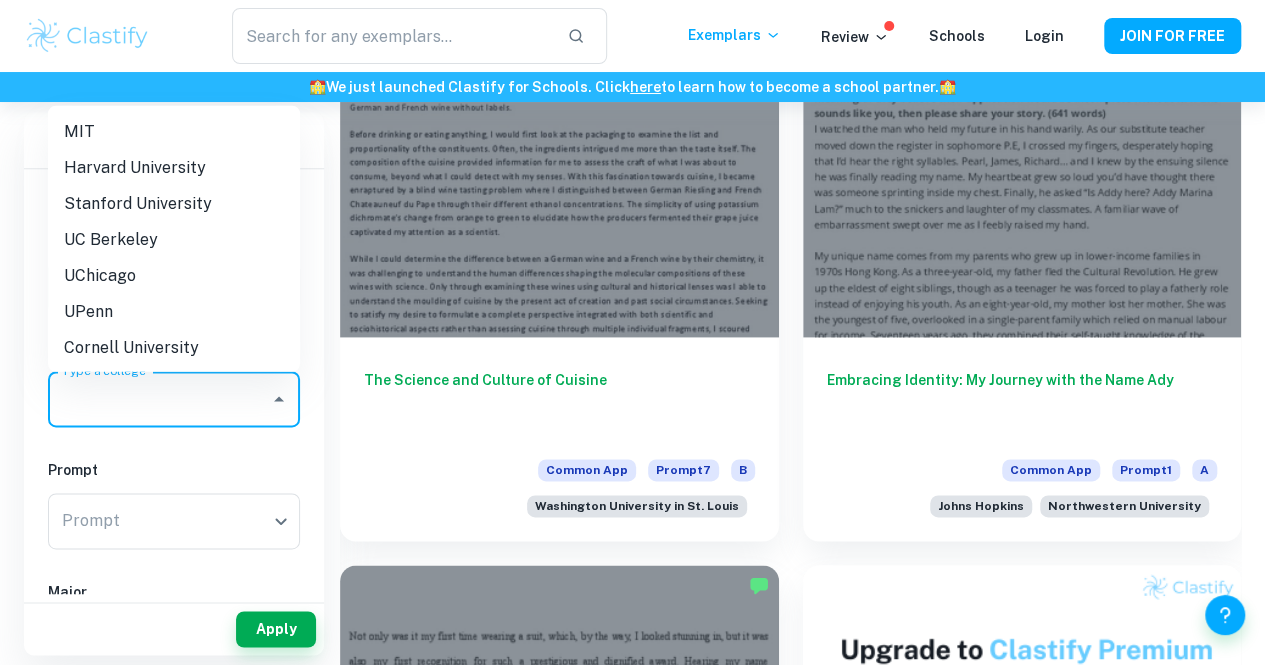 click on "Harvard University" at bounding box center [174, 167] 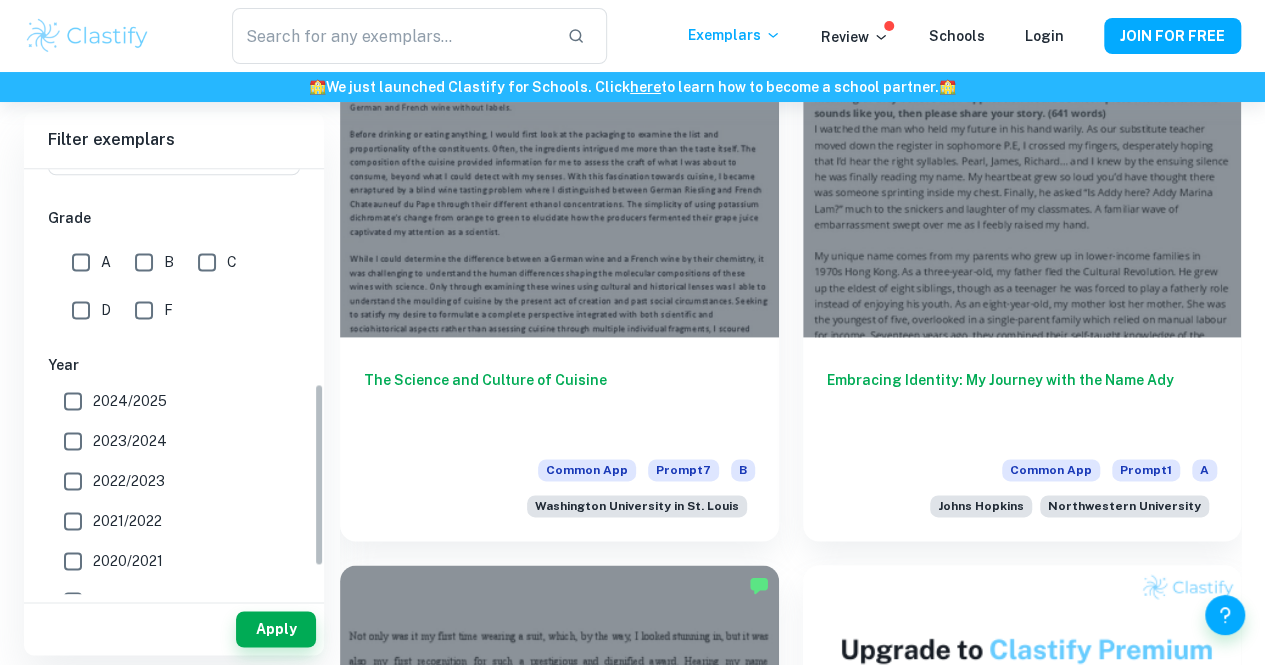 scroll, scrollTop: 491, scrollLeft: 0, axis: vertical 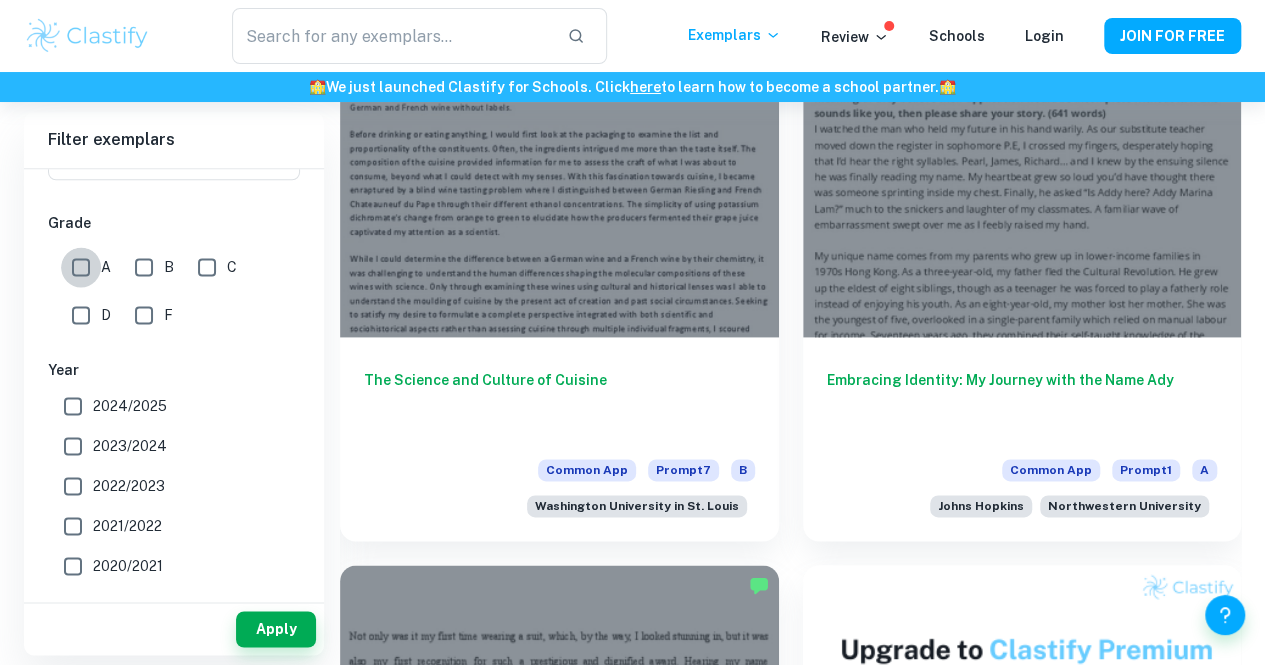 click on "A" at bounding box center [81, 267] 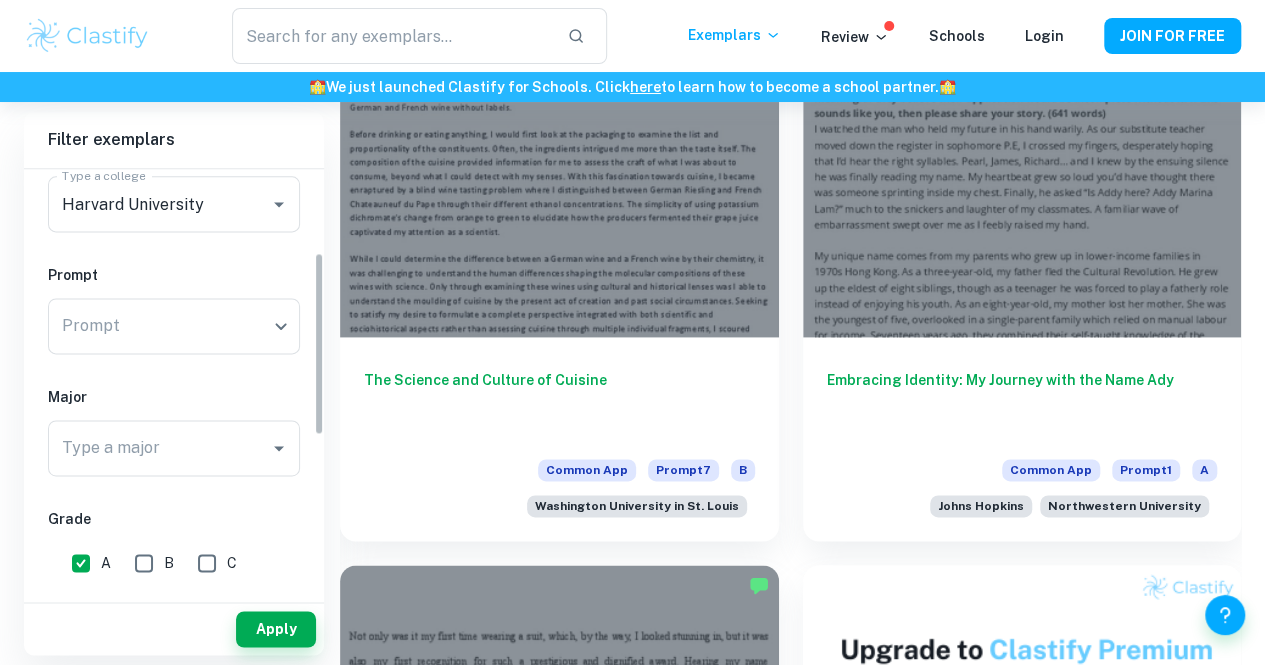 scroll, scrollTop: 194, scrollLeft: 0, axis: vertical 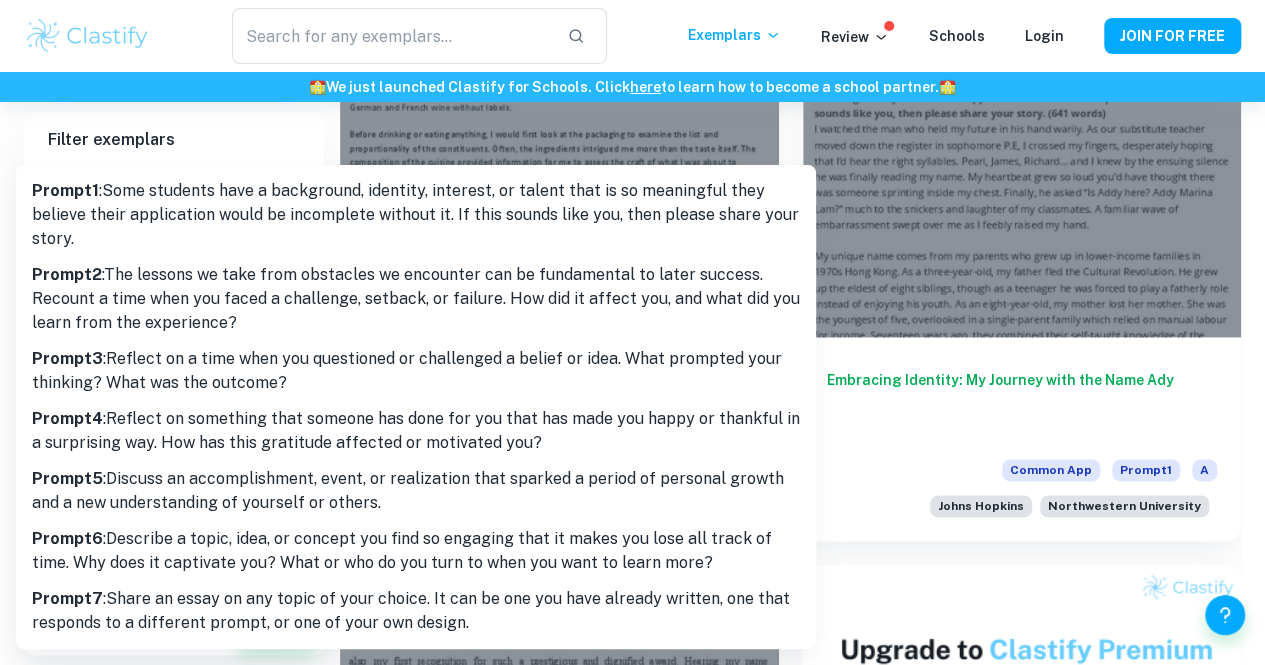click on "We value your privacy We use cookies to enhance your browsing experience, serve personalised ads or content, and analyse our traffic. By clicking "Accept All", you consent to our use of cookies.   Cookie Policy Customise   Reject All   Accept All   Customise Consent Preferences   We use cookies to help you navigate efficiently and perform certain functions. You will find detailed information about all cookies under each consent category below. The cookies that are categorised as "Necessary" are stored on your browser as they are essential for enabling the basic functionalities of the site. ...  Show more For more information on how Google's third-party cookies operate and handle your data, see:   Google Privacy Policy Necessary Always Active Necessary cookies are required to enable the basic features of this site, such as providing secure log-in or adjusting your consent preferences. These cookies do not store any personally identifiable data. Functional Analytics Performance Advertisement Uncategorised" at bounding box center [632, -789] 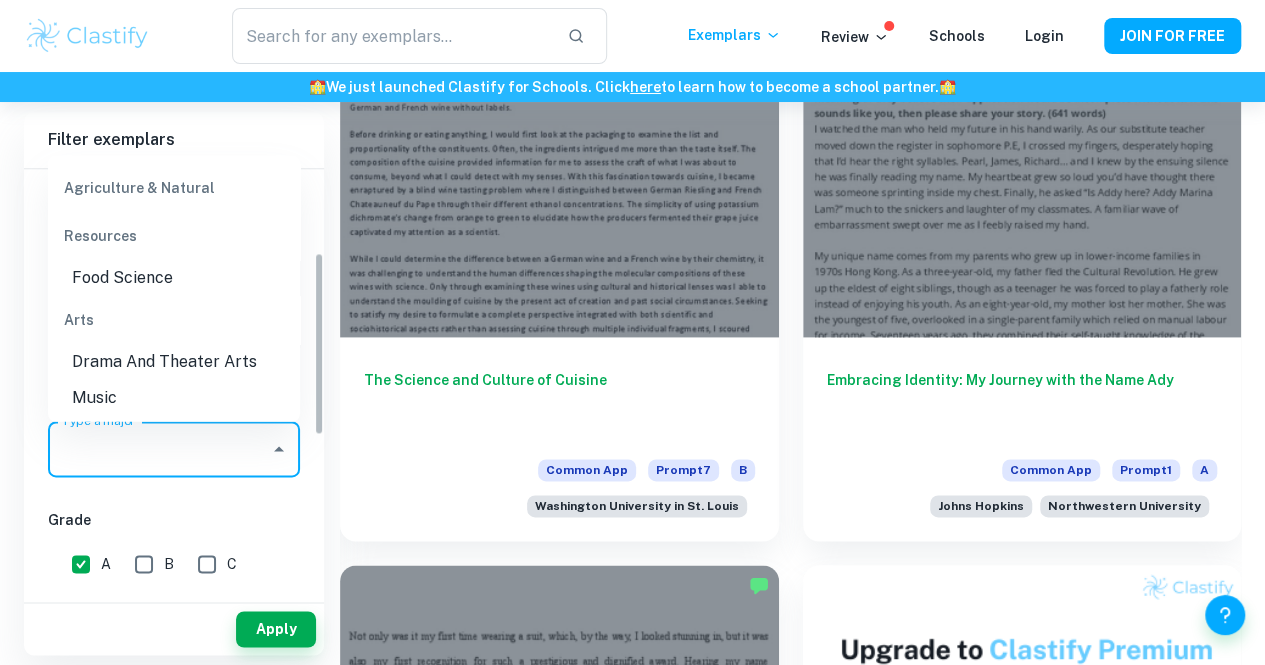 click on "Type a major" at bounding box center (159, 449) 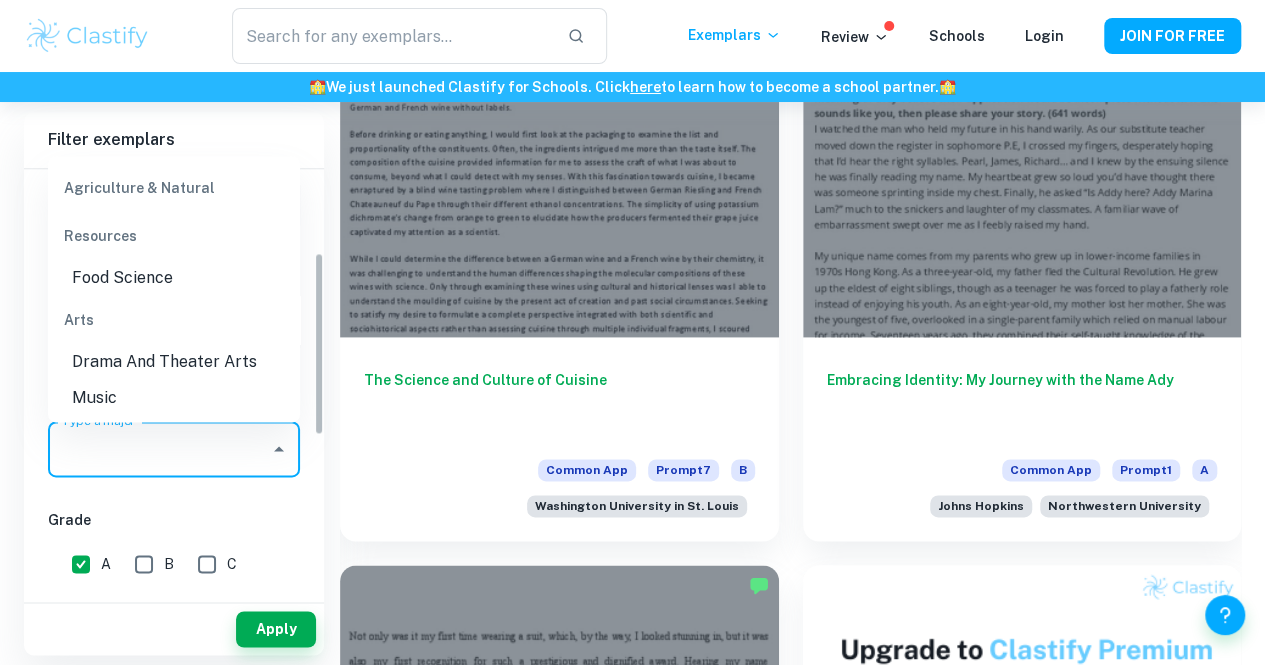 scroll, scrollTop: 100, scrollLeft: 0, axis: vertical 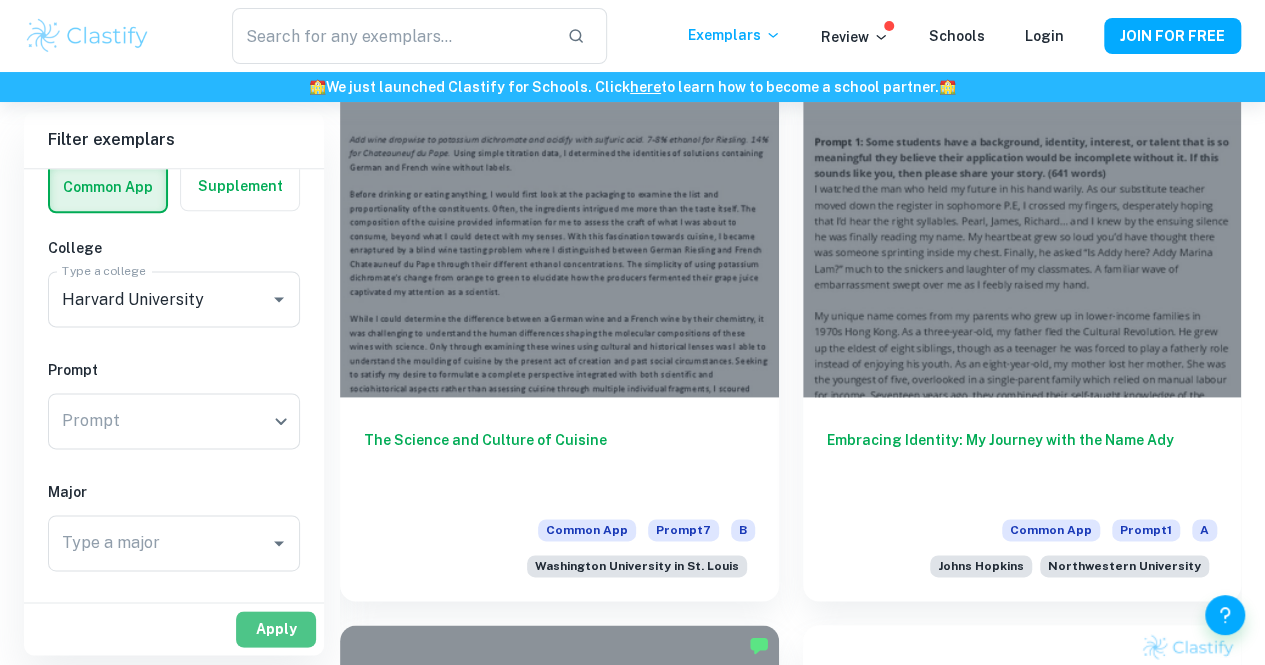 click on "Apply" at bounding box center [276, 629] 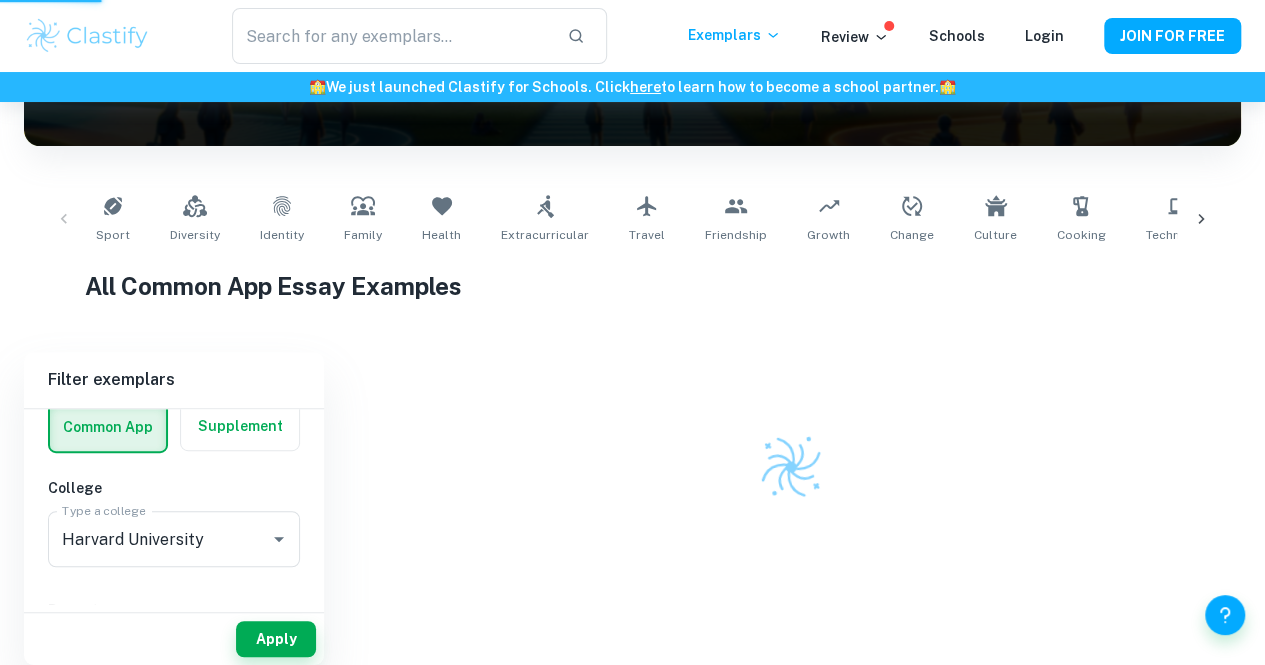 scroll, scrollTop: 308, scrollLeft: 0, axis: vertical 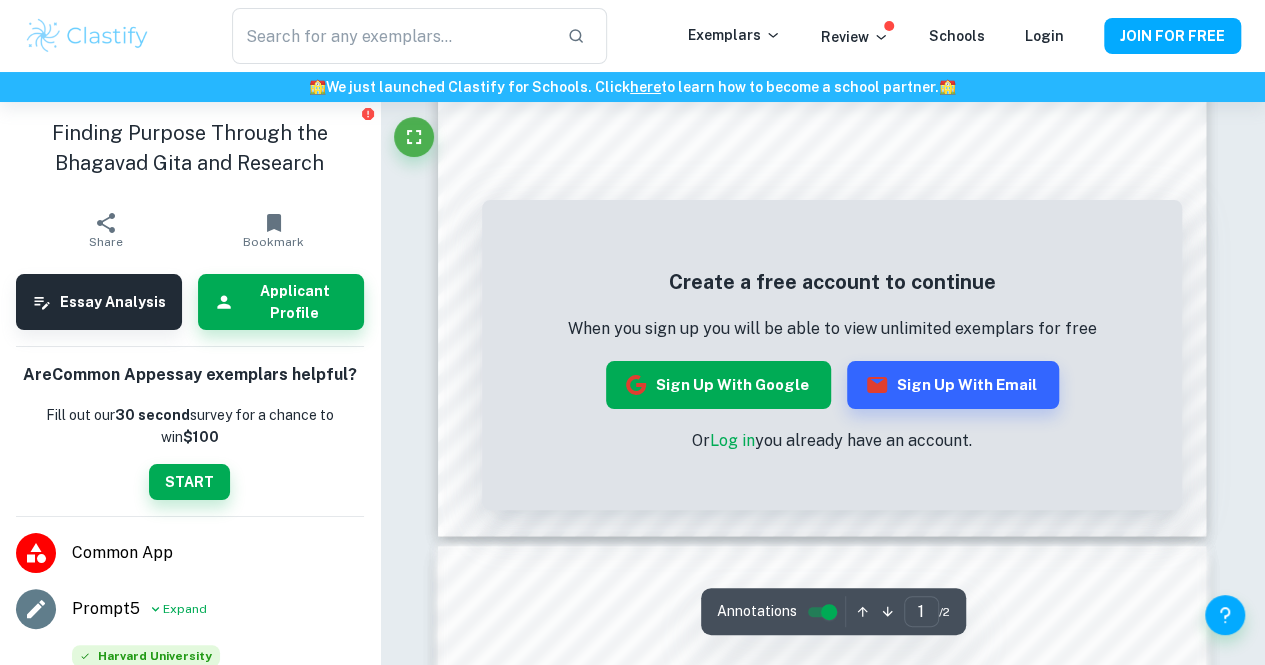 click on "Sign up with Google" at bounding box center (718, 385) 